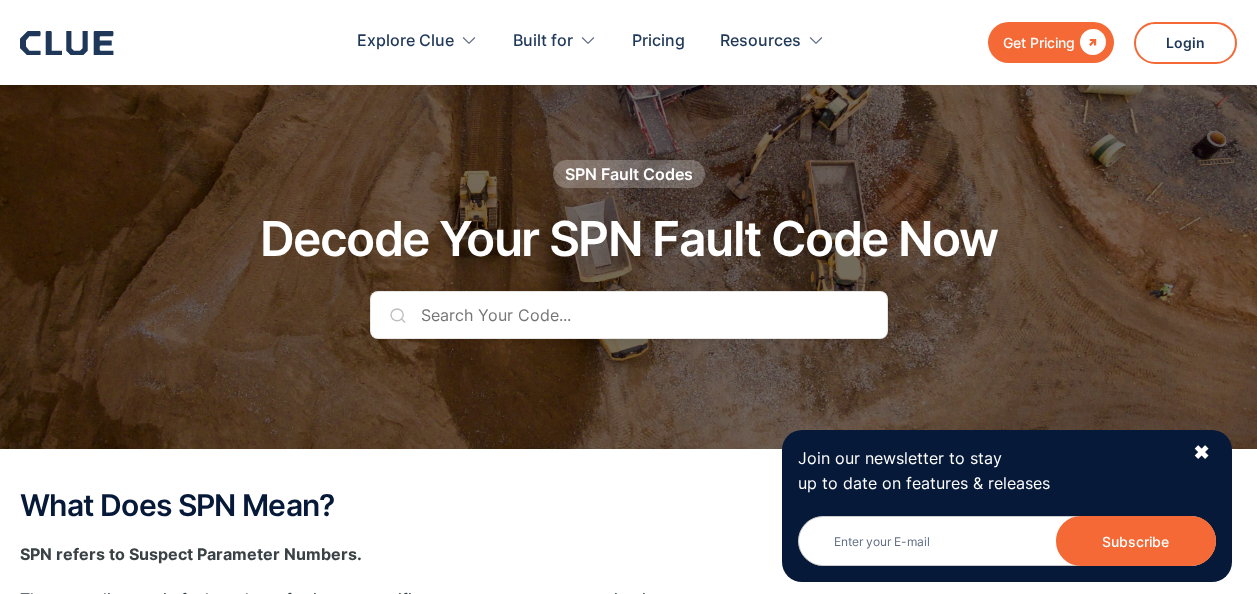 scroll, scrollTop: 280, scrollLeft: 0, axis: vertical 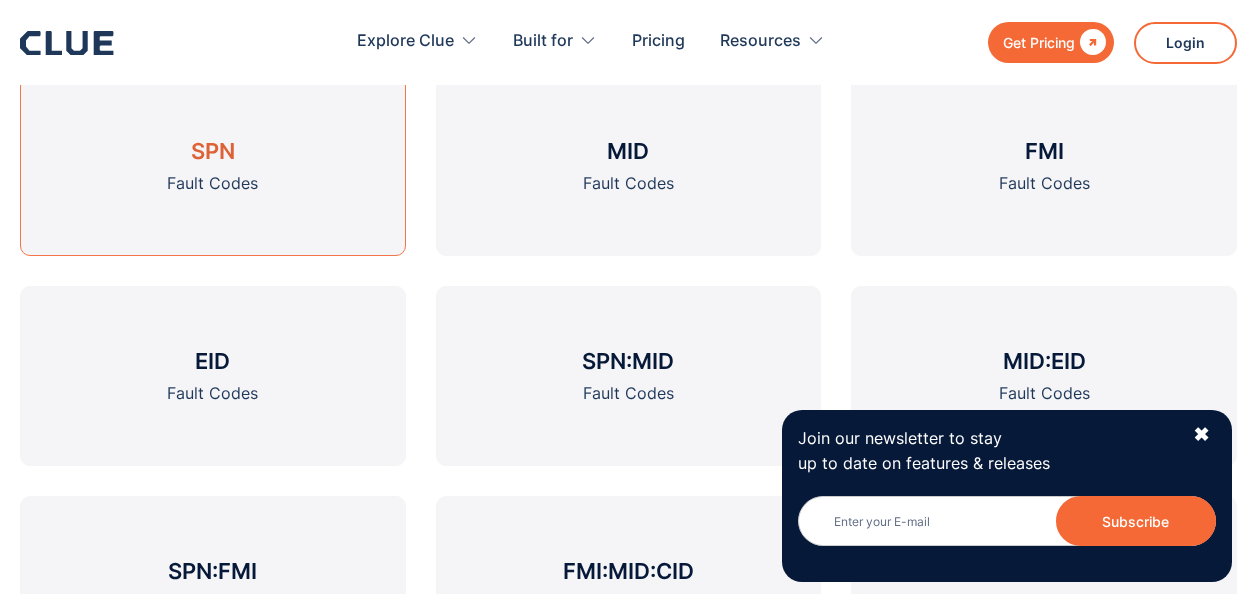 click on "SPN Fault Codes" at bounding box center [213, 166] 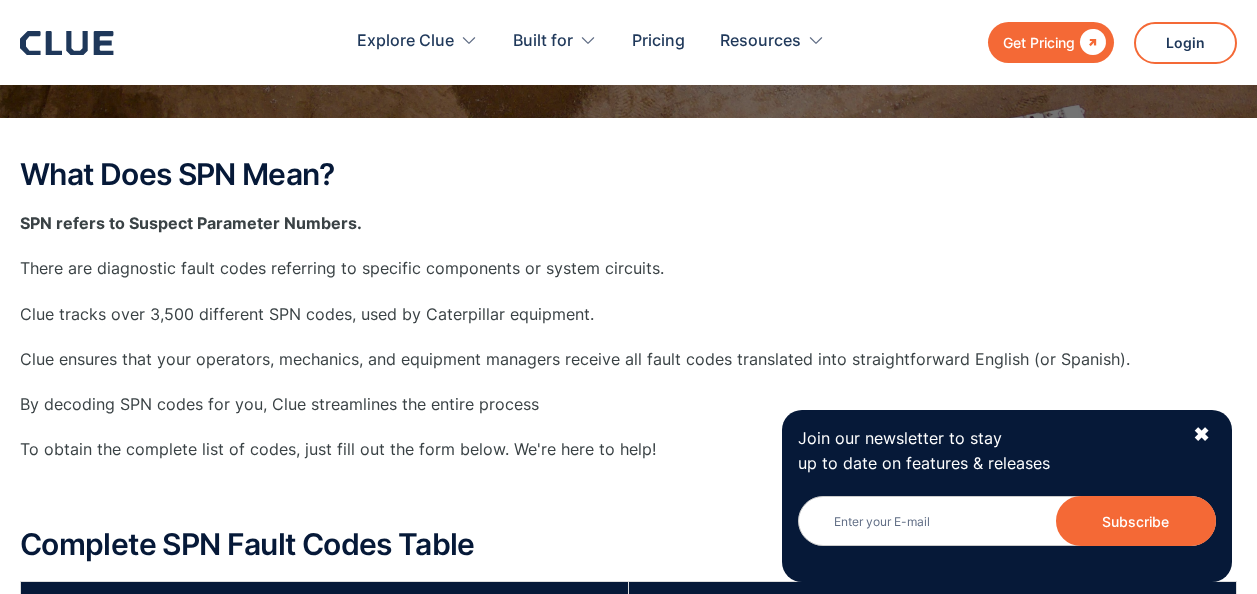 scroll, scrollTop: 447, scrollLeft: 0, axis: vertical 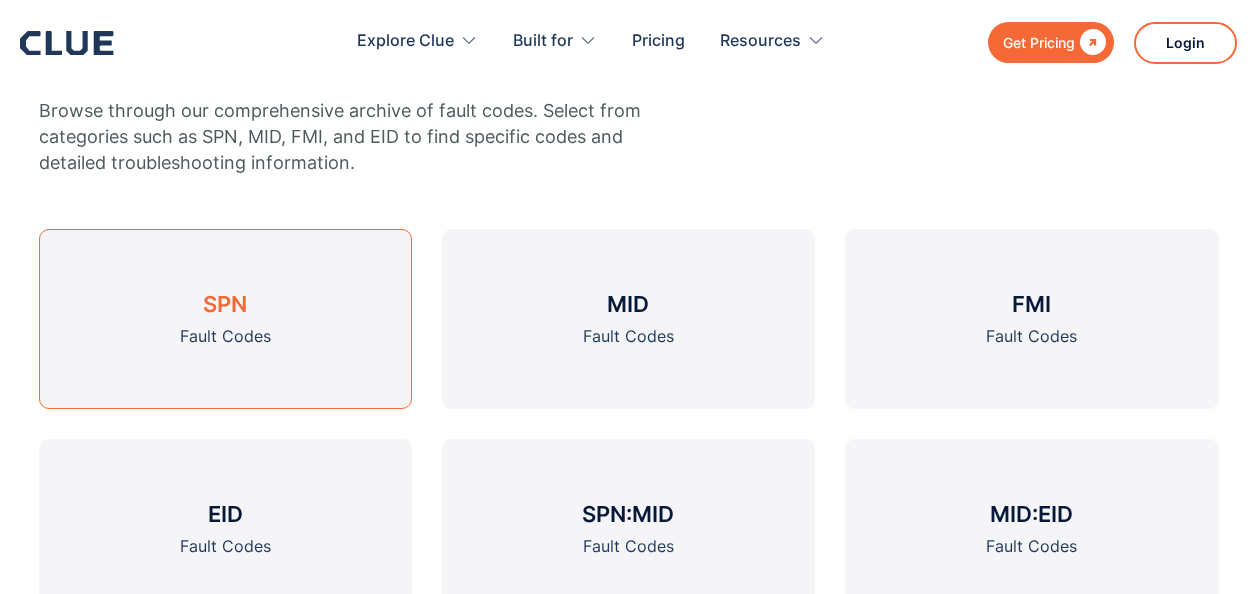 click on "SPN Fault Codes" at bounding box center [225, 319] 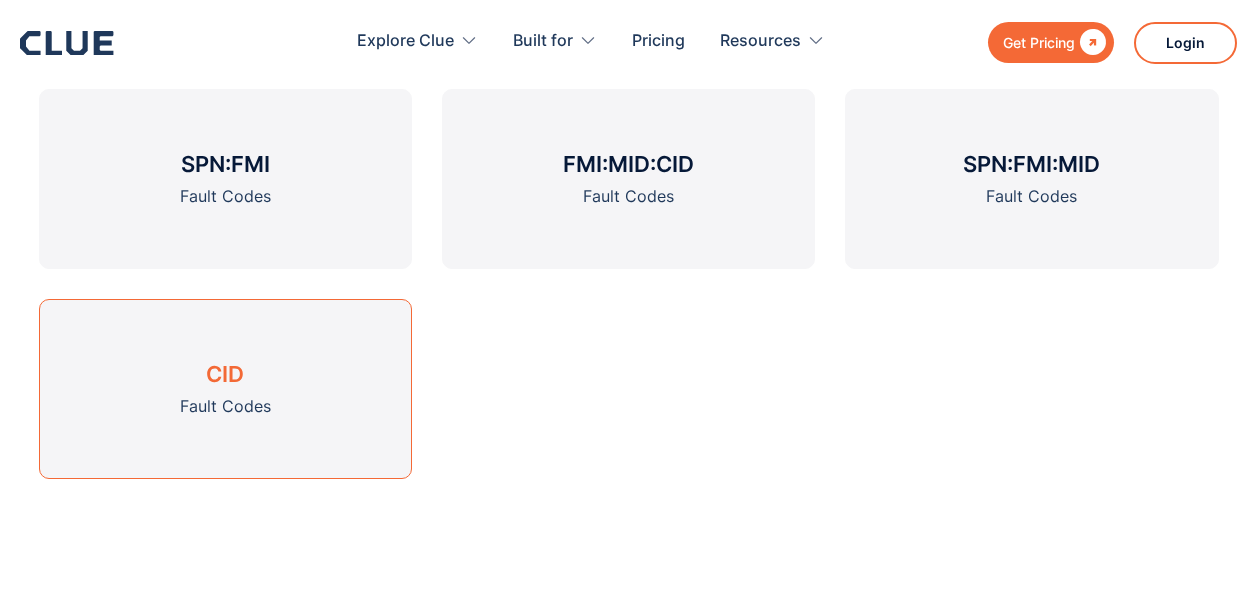 scroll, scrollTop: 1320, scrollLeft: 0, axis: vertical 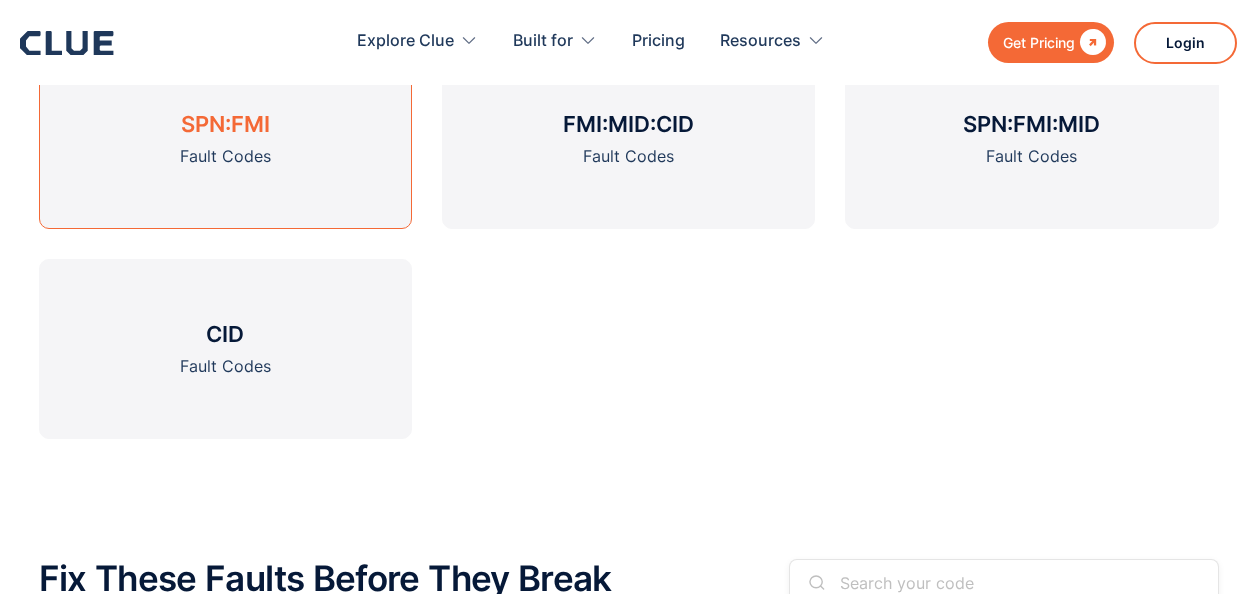 click on "SPN:FMI Fault Codes" at bounding box center [225, 139] 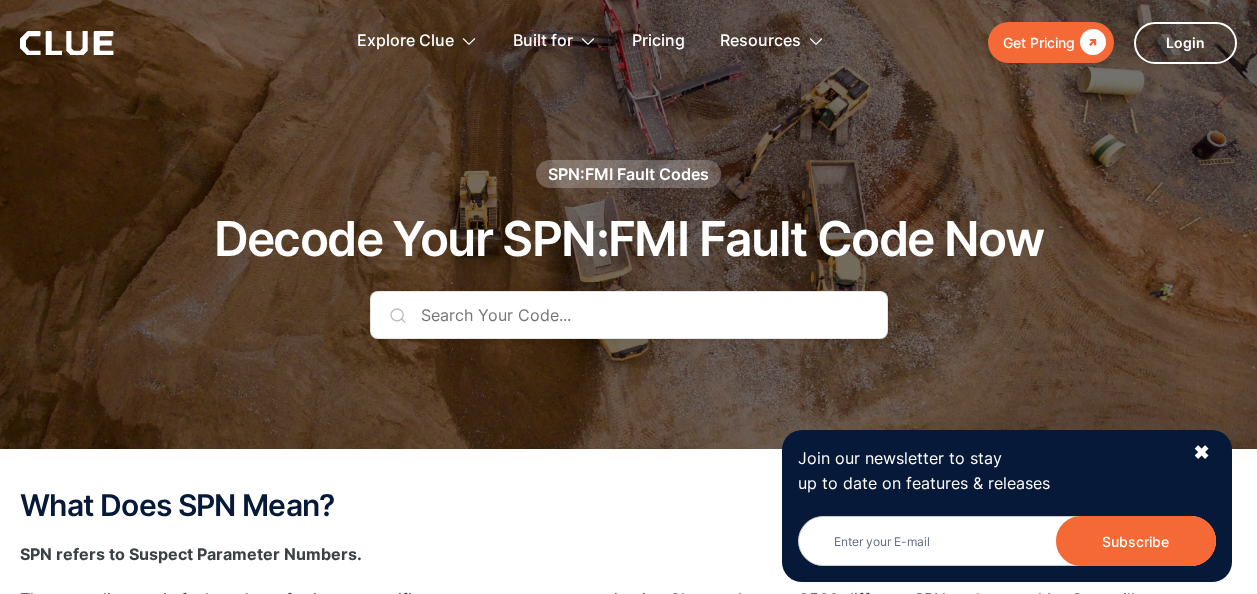 scroll, scrollTop: 0, scrollLeft: 0, axis: both 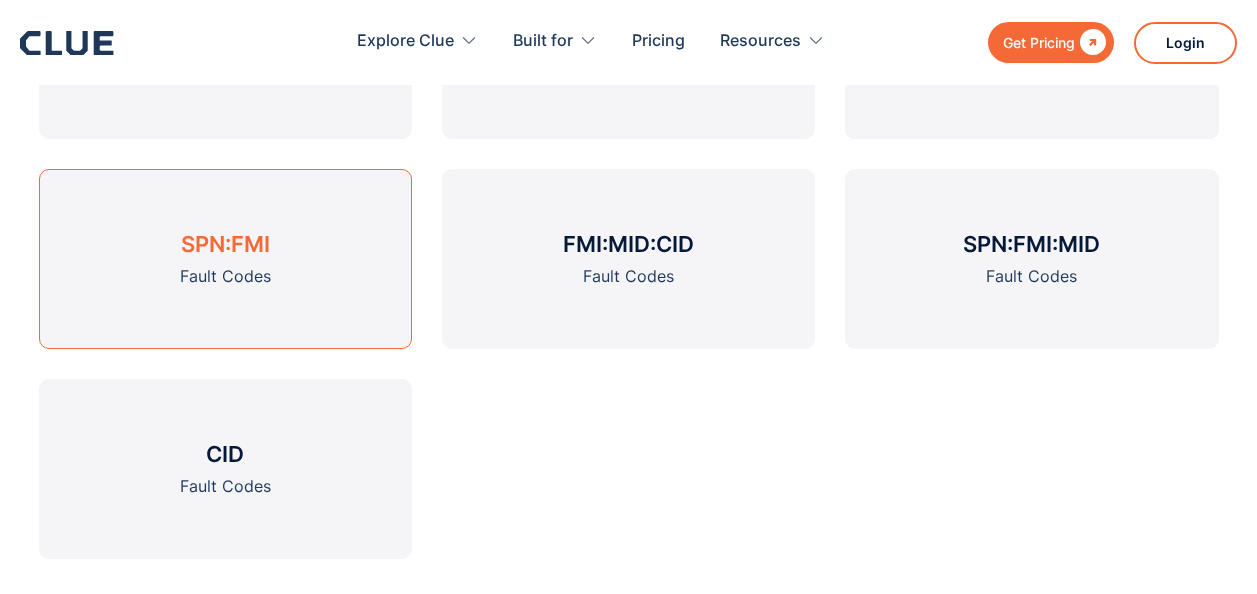 click on "SPN:FMI Fault Codes" at bounding box center [225, 259] 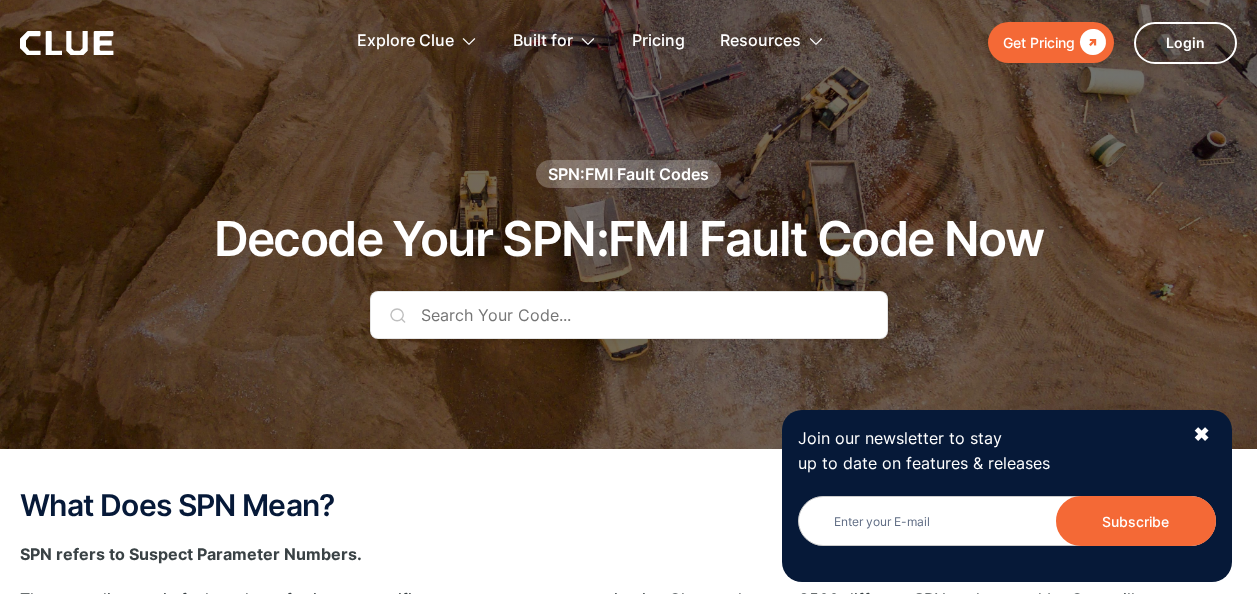 scroll, scrollTop: 0, scrollLeft: 0, axis: both 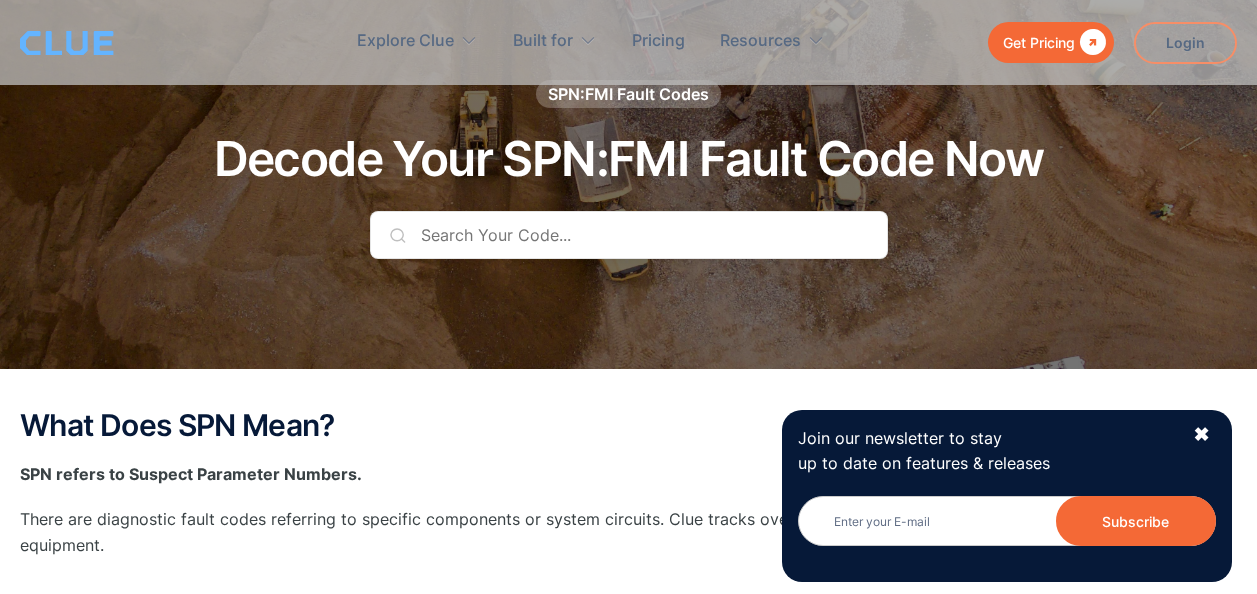 click at bounding box center [629, 235] 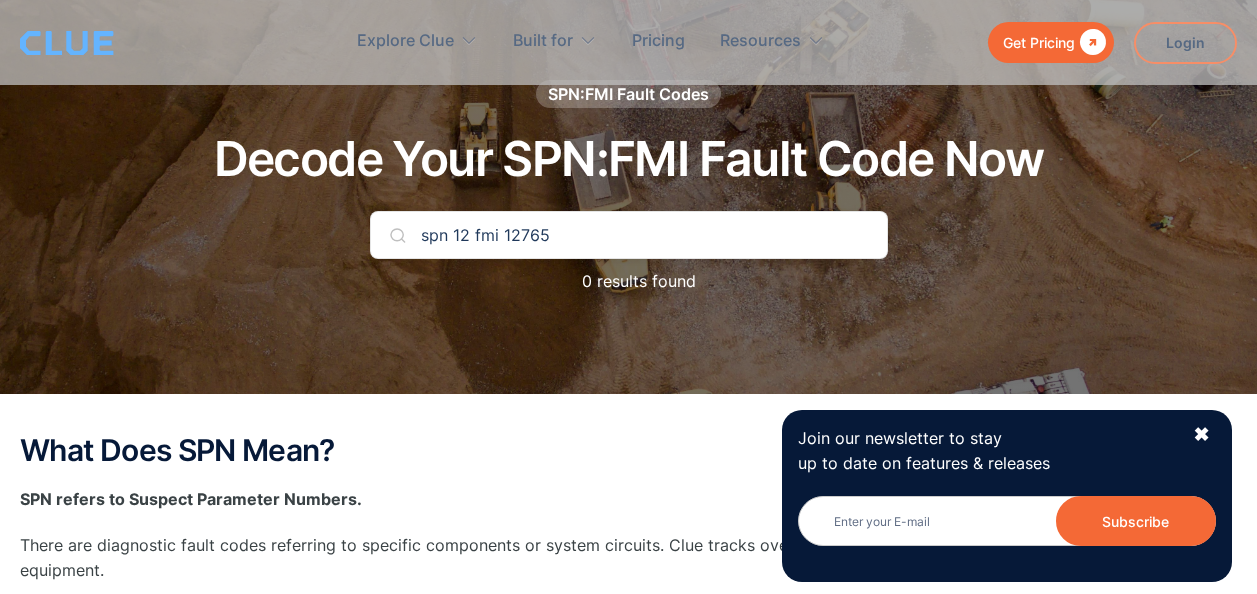 click on "spn 12 fmi 12765" at bounding box center [629, 235] 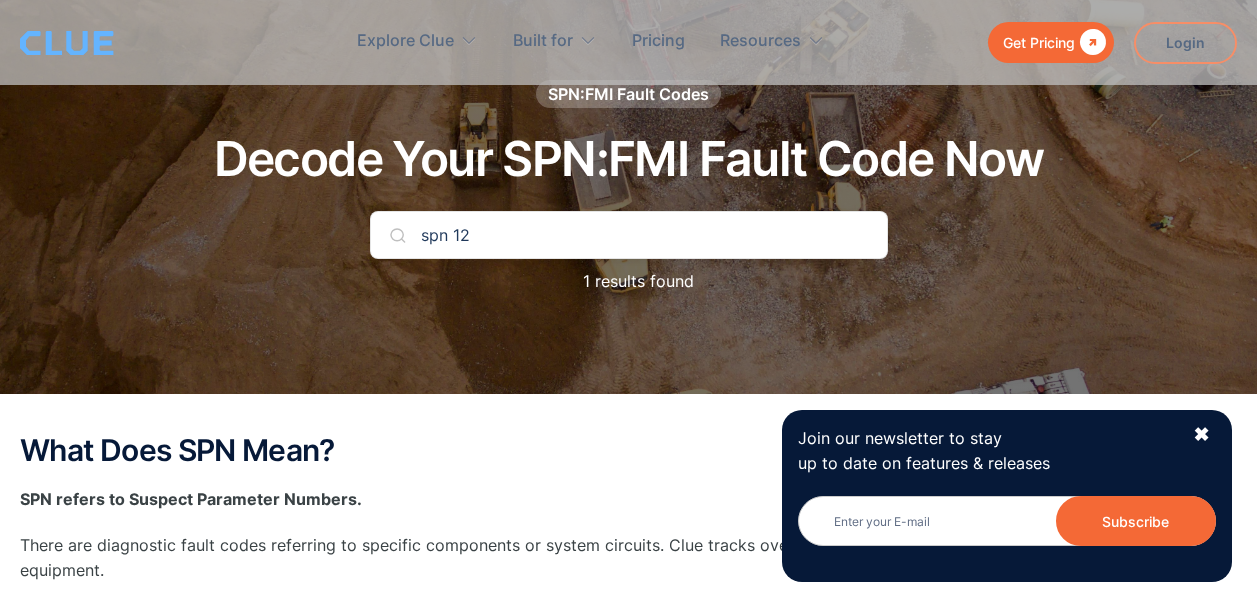 type on "spn 12" 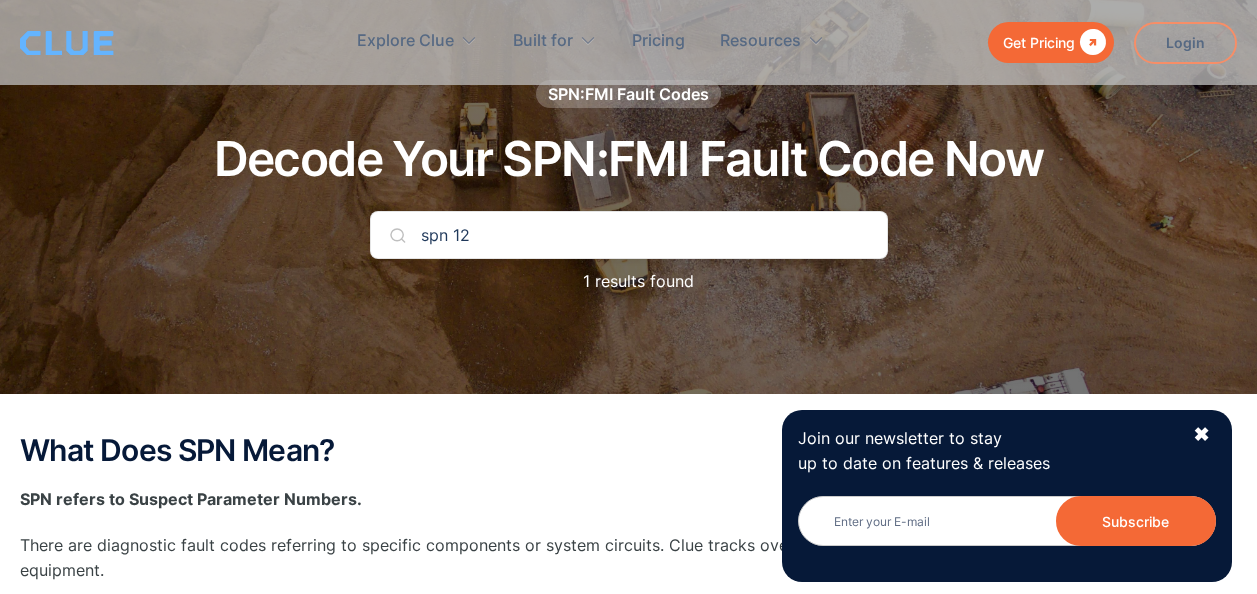 click at bounding box center (628, 157) 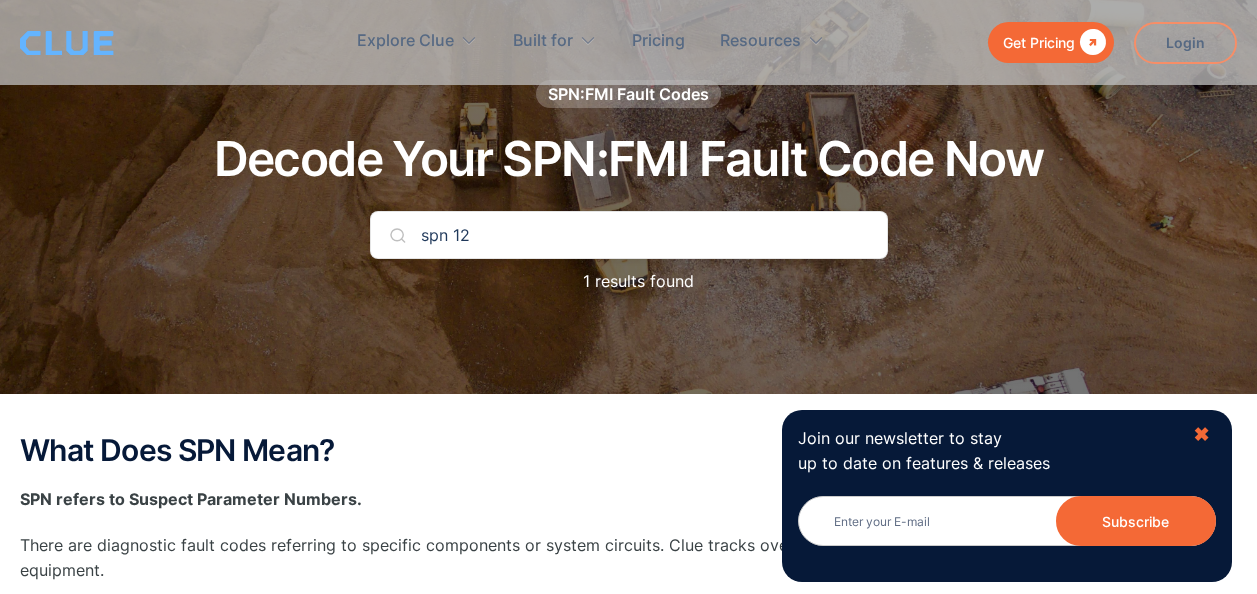 click on "✖" at bounding box center [1201, 434] 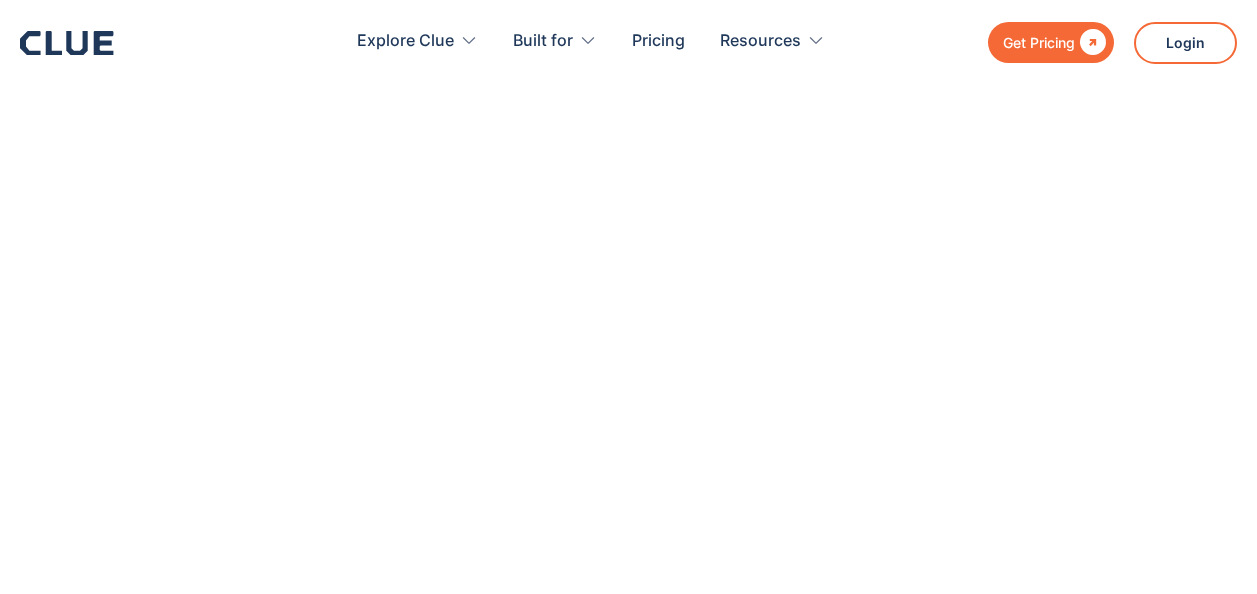 scroll, scrollTop: 1720, scrollLeft: 0, axis: vertical 